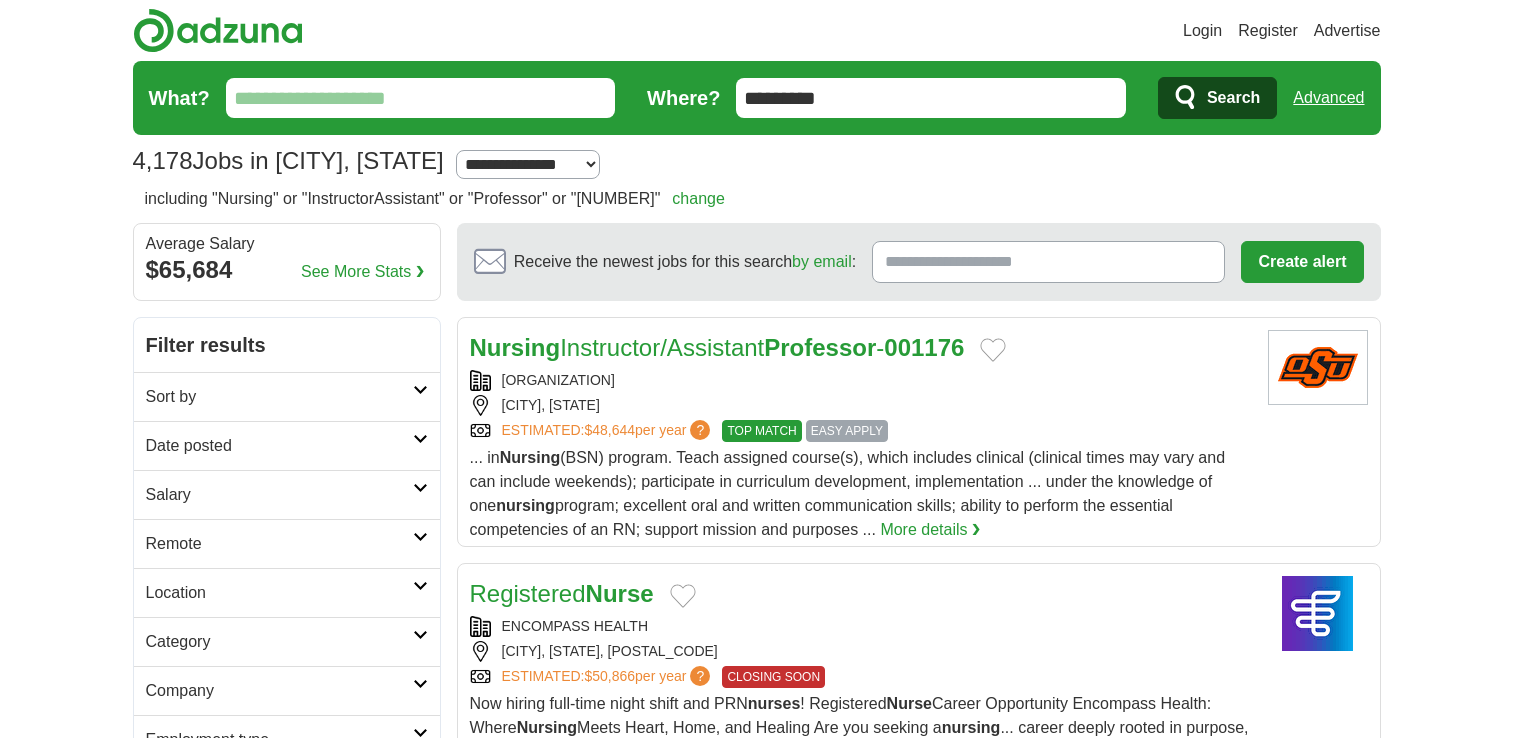 scroll, scrollTop: 0, scrollLeft: 0, axis: both 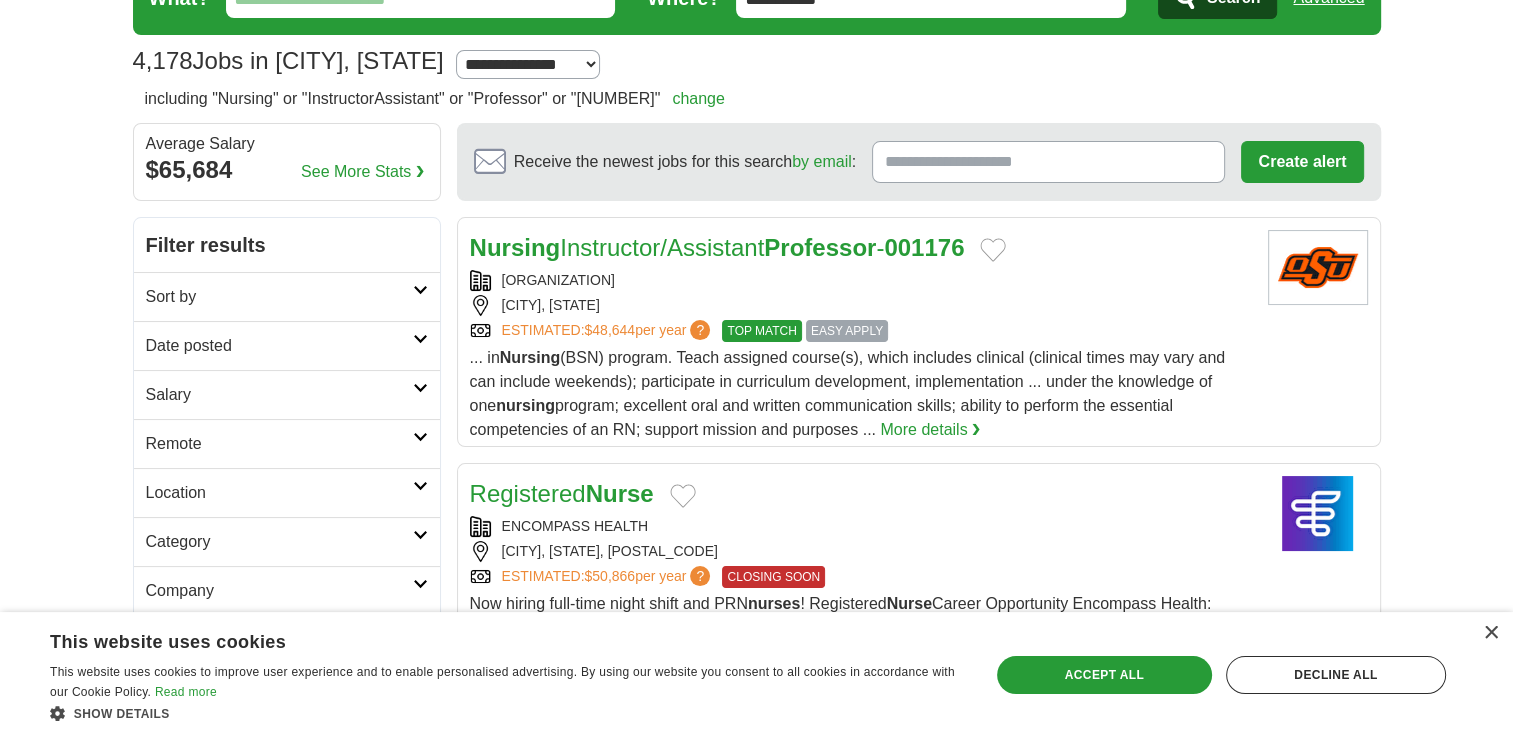 click on "...  in  Nursing  (BSN) program. Teach assigned course(s), which includes clinical (clinical times may vary and can include weekends); participate in curriculum development, implementation ...  under the knowledge of one  nursing  program; excellent oral and written communication skills; ability to perform the essential competencies of an RN; support mission and purposes ...
More details ❯" at bounding box center [861, 394] 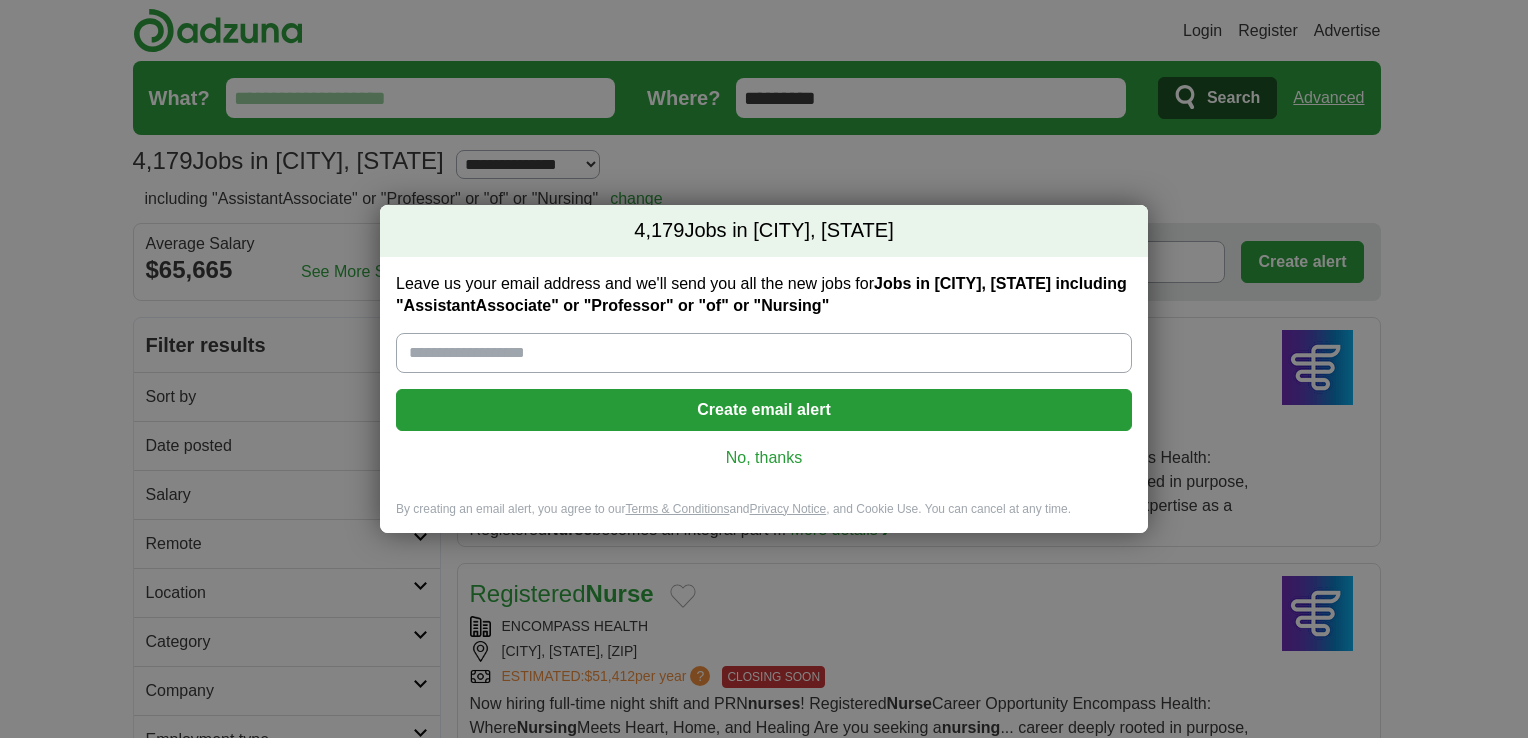 scroll, scrollTop: 0, scrollLeft: 0, axis: both 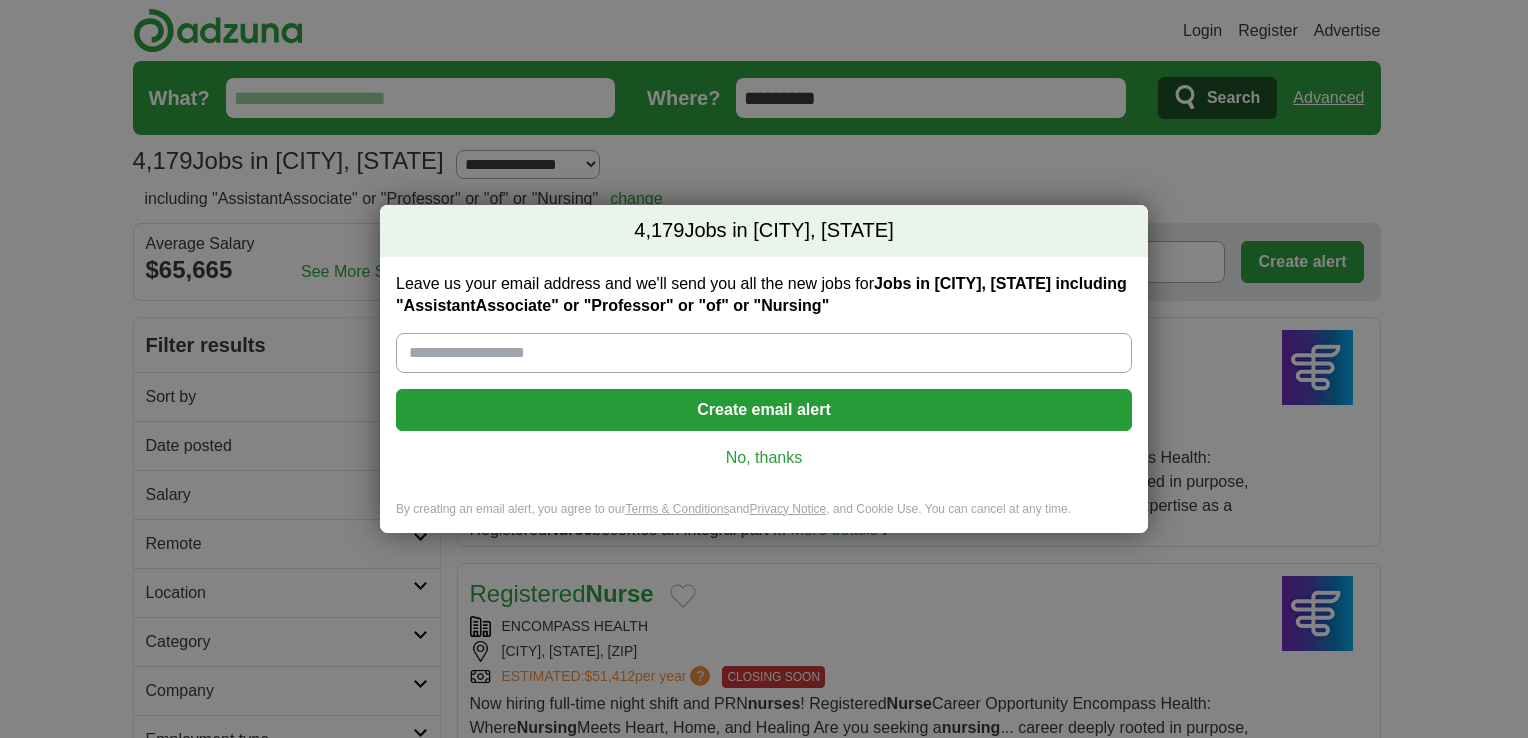 click on "No, thanks" at bounding box center [764, 458] 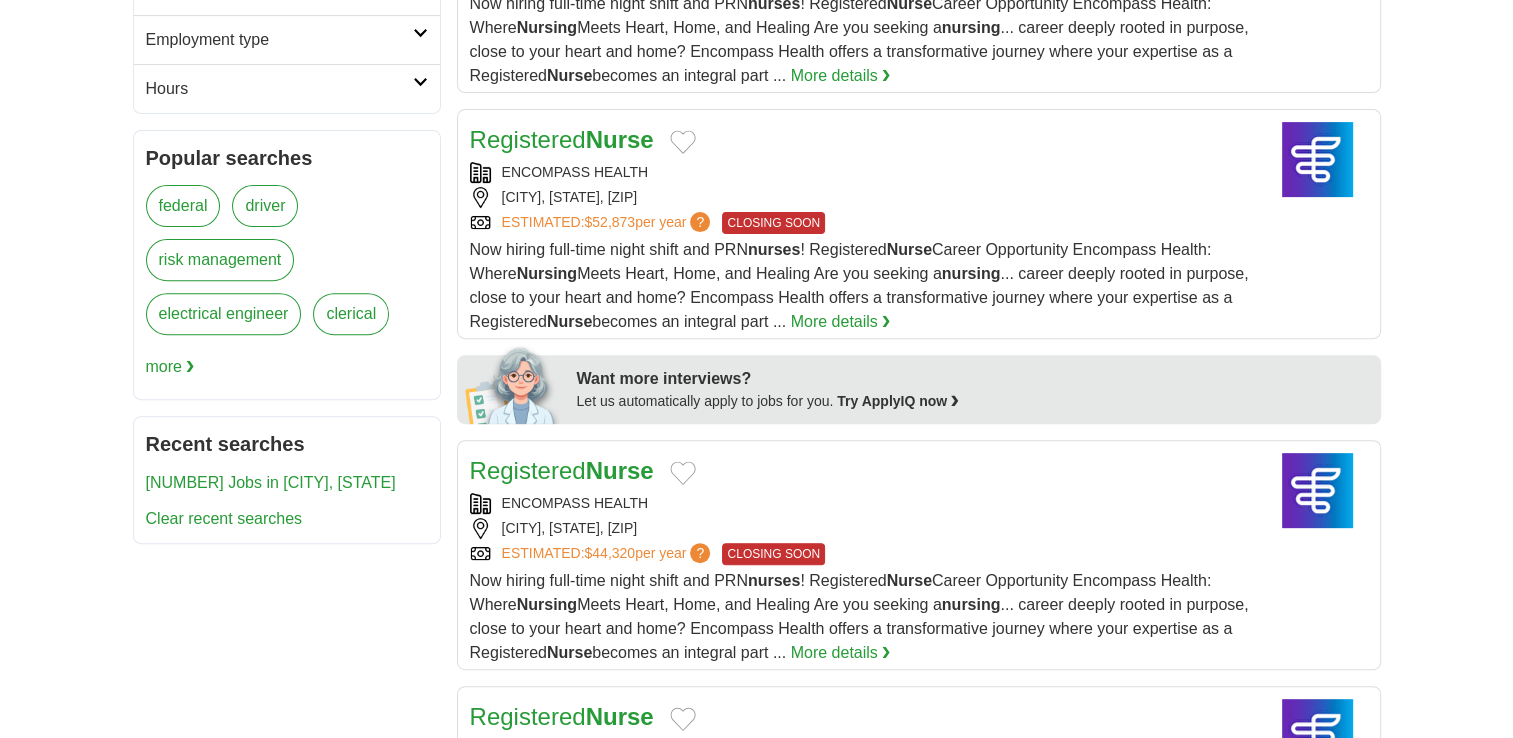 scroll, scrollTop: 0, scrollLeft: 0, axis: both 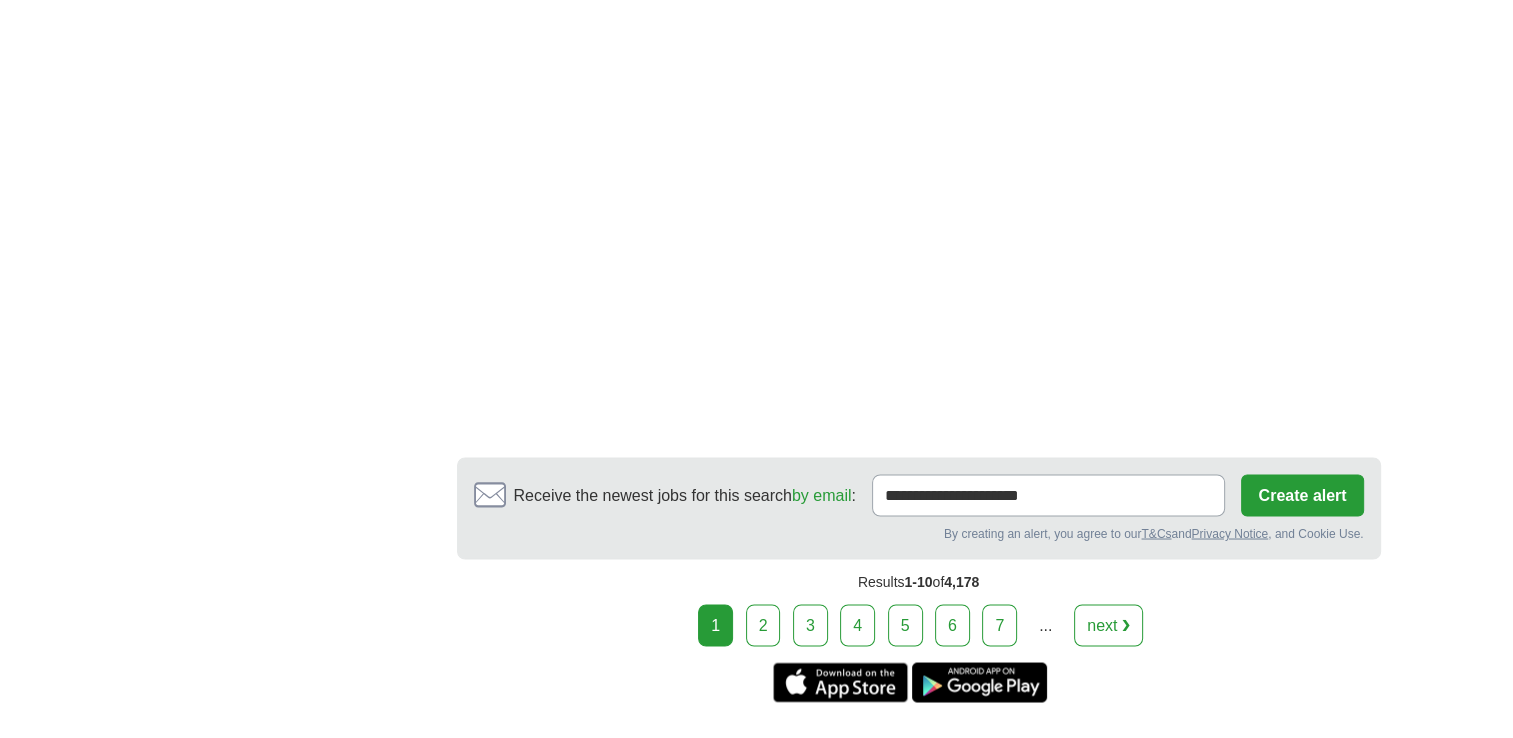 click on "2" at bounding box center (763, 625) 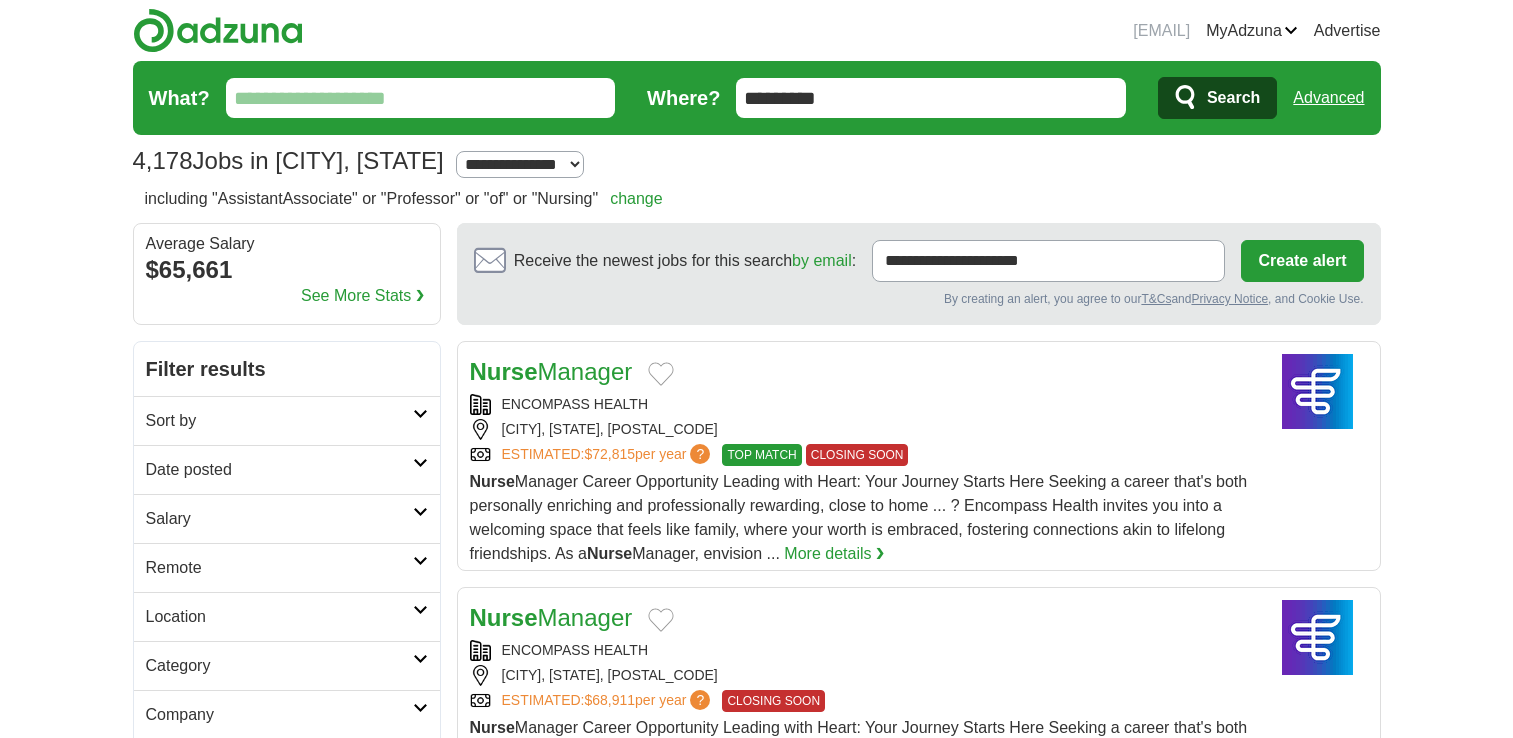scroll, scrollTop: 0, scrollLeft: 0, axis: both 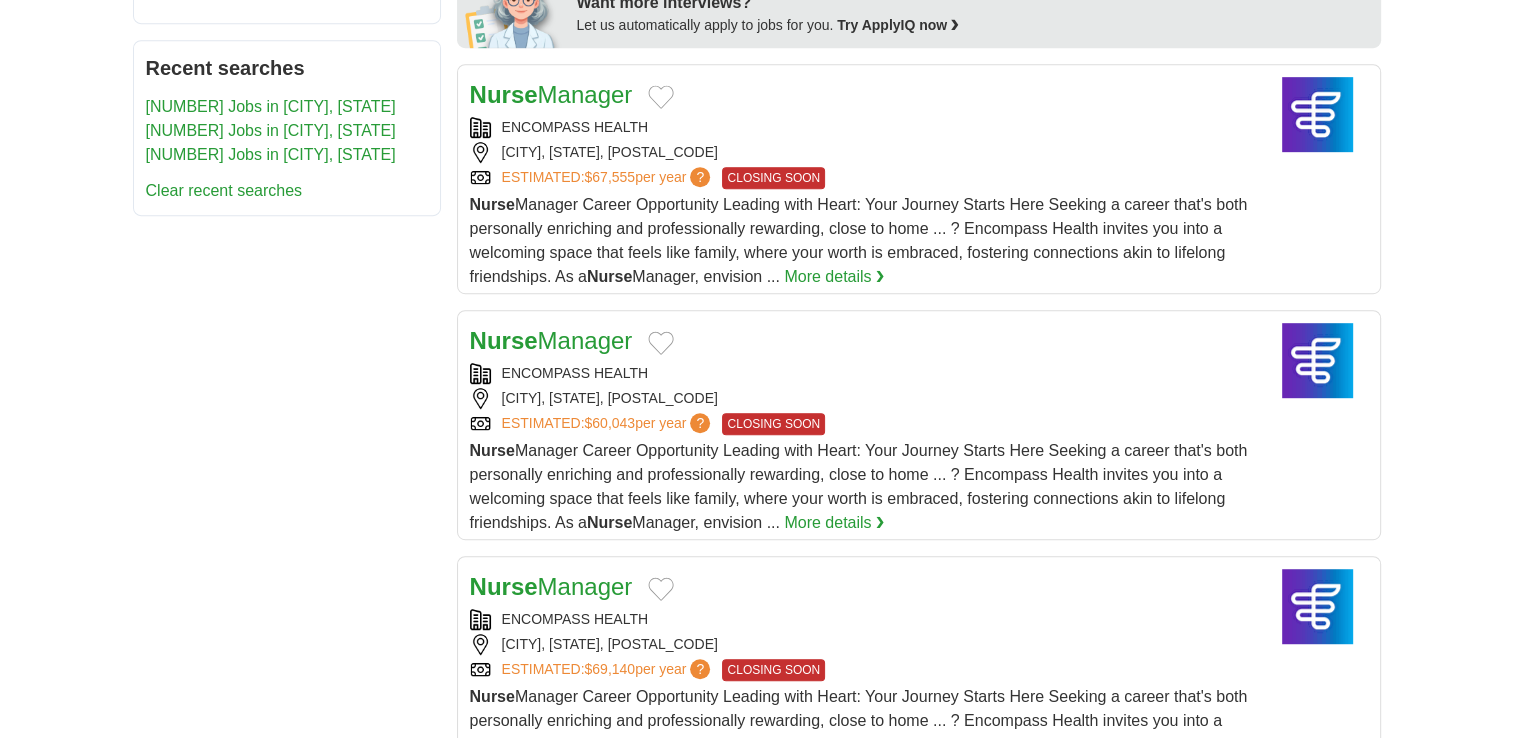 click on "[NUMBER]
Jobs in [CITY], [STATE]" at bounding box center (271, 106) 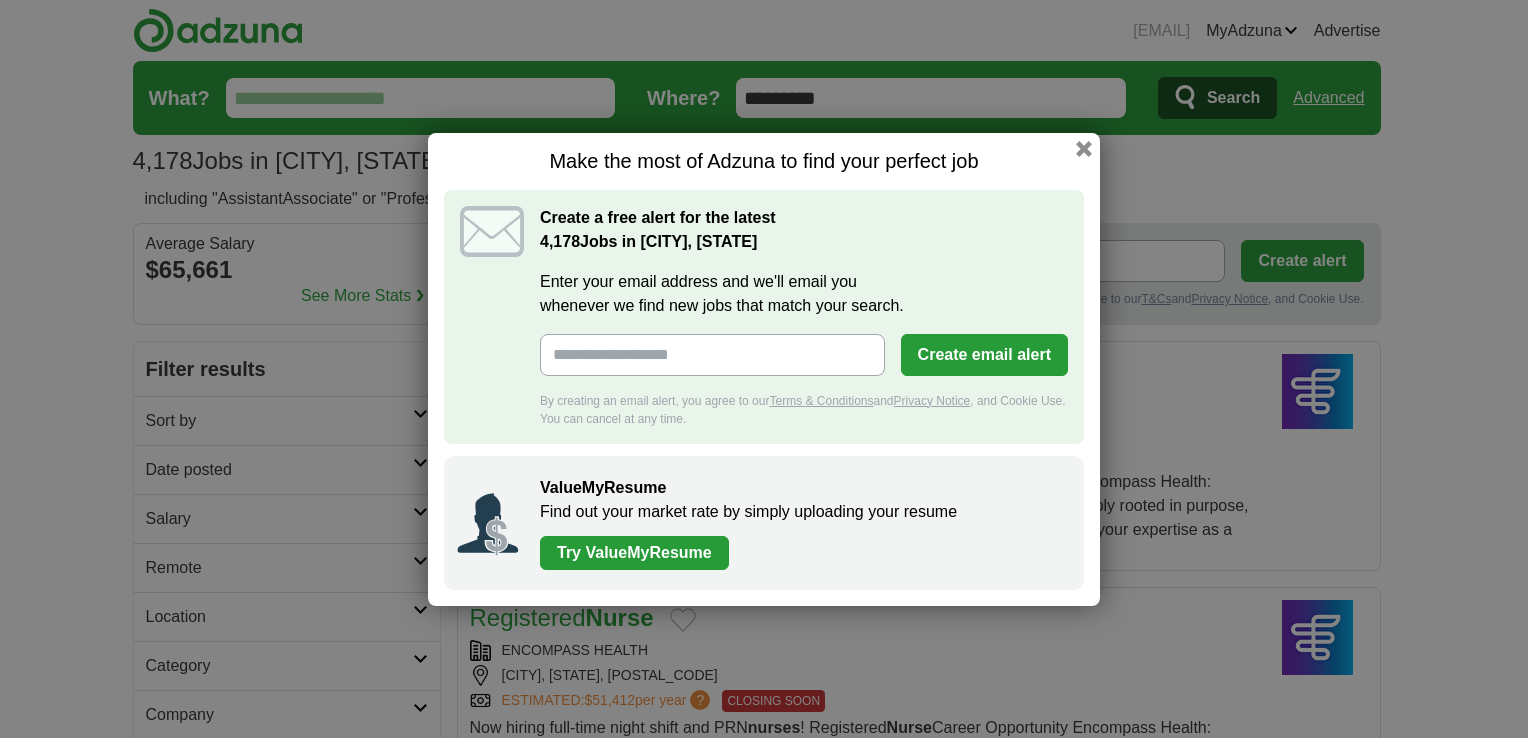 scroll, scrollTop: 0, scrollLeft: 0, axis: both 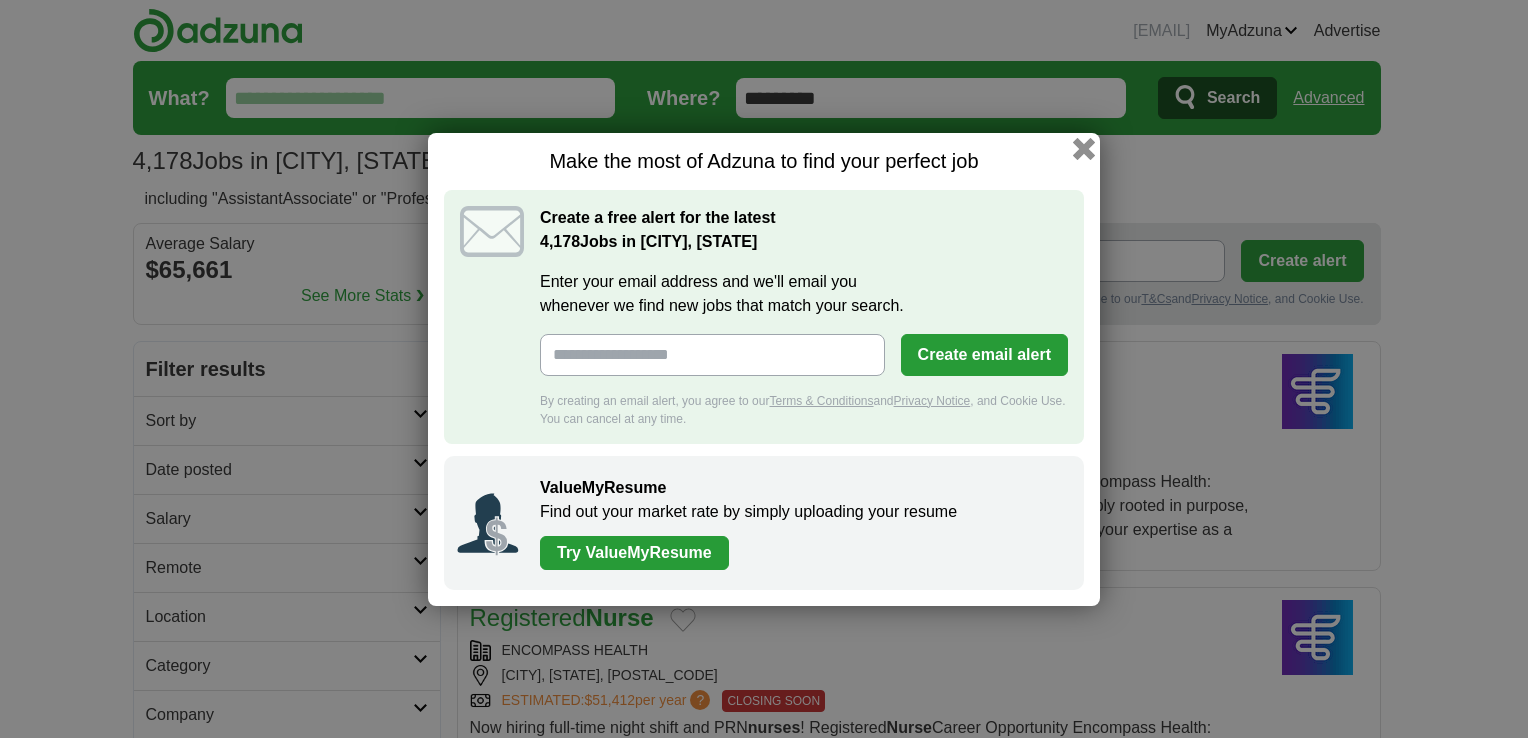 click at bounding box center [1084, 148] 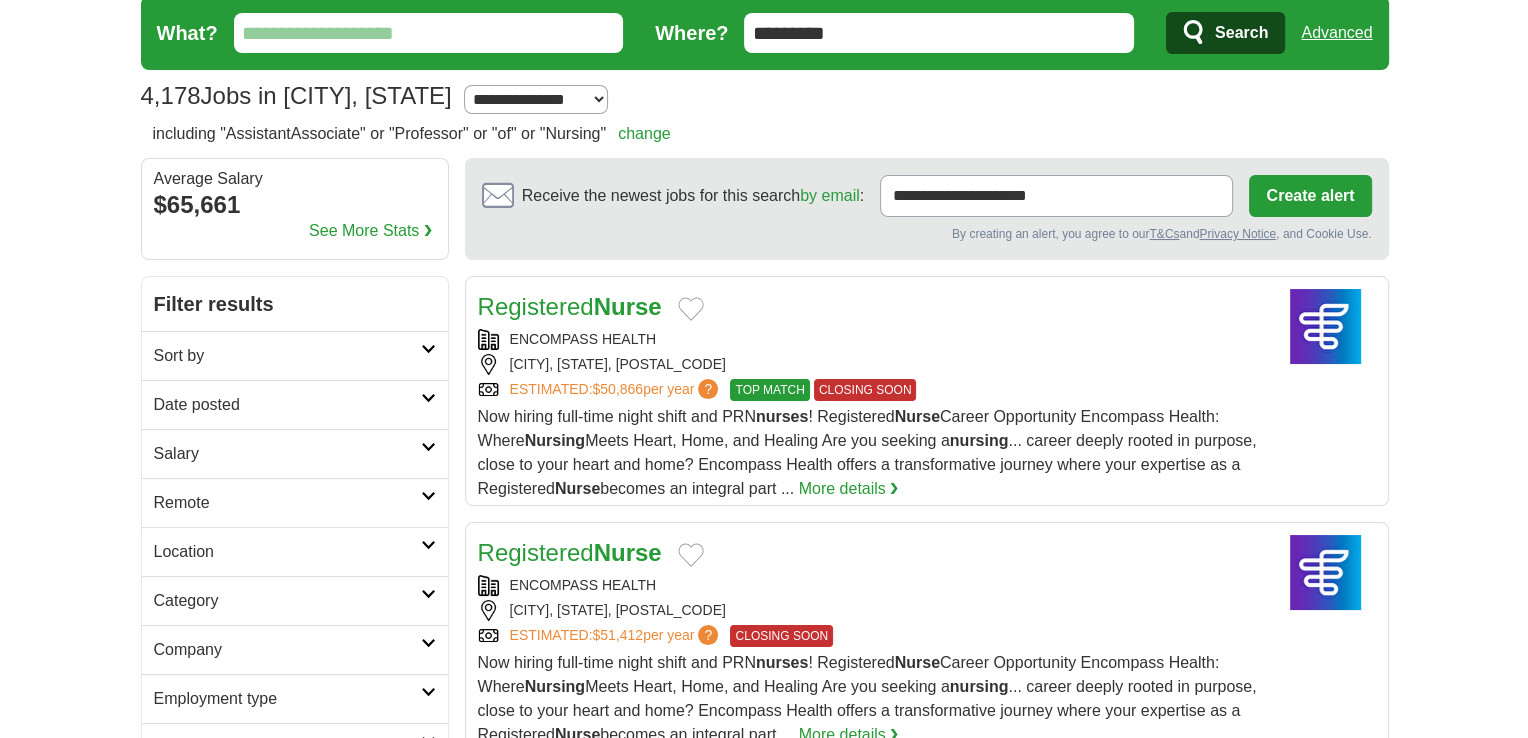 scroll, scrollTop: 100, scrollLeft: 0, axis: vertical 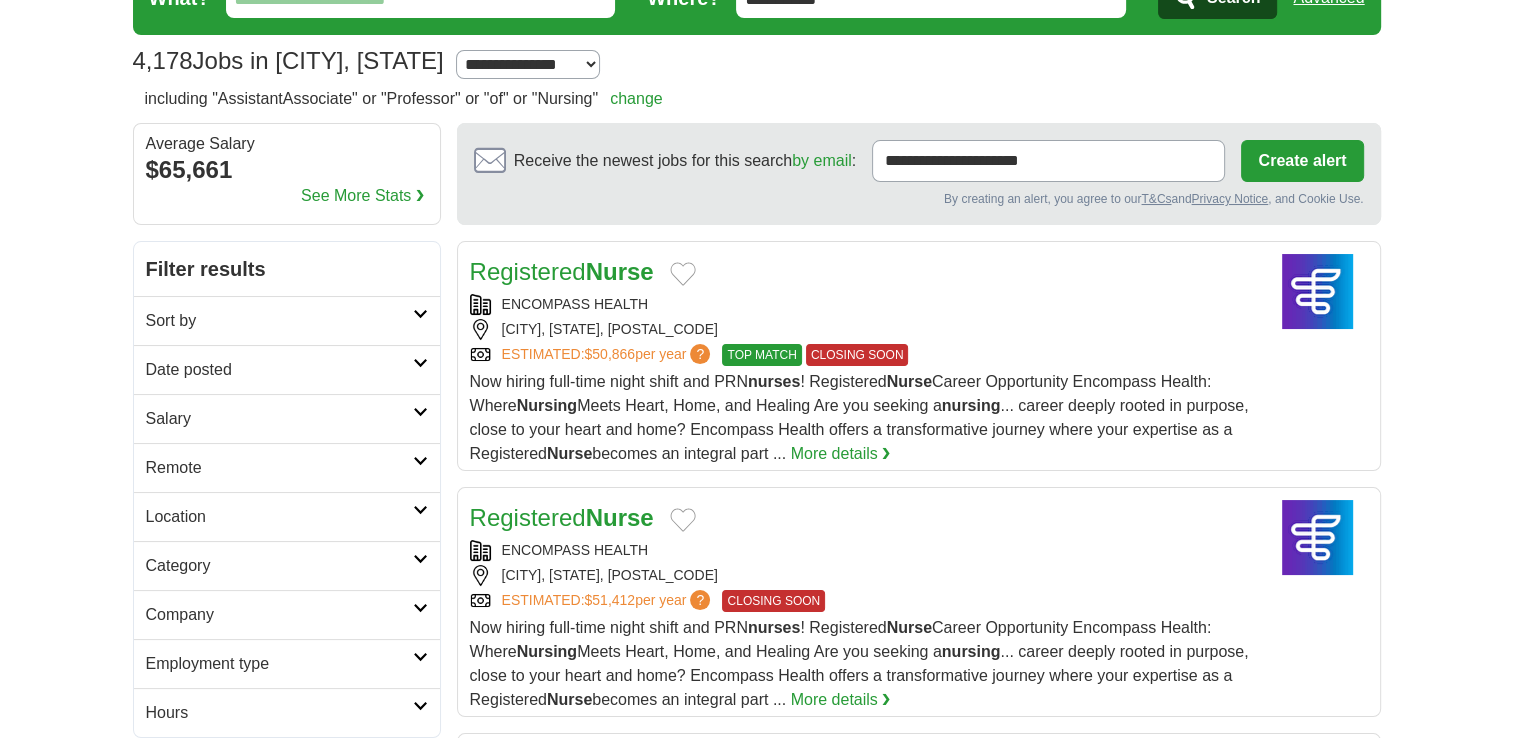 click on "See More Stats ❯" at bounding box center [362, 196] 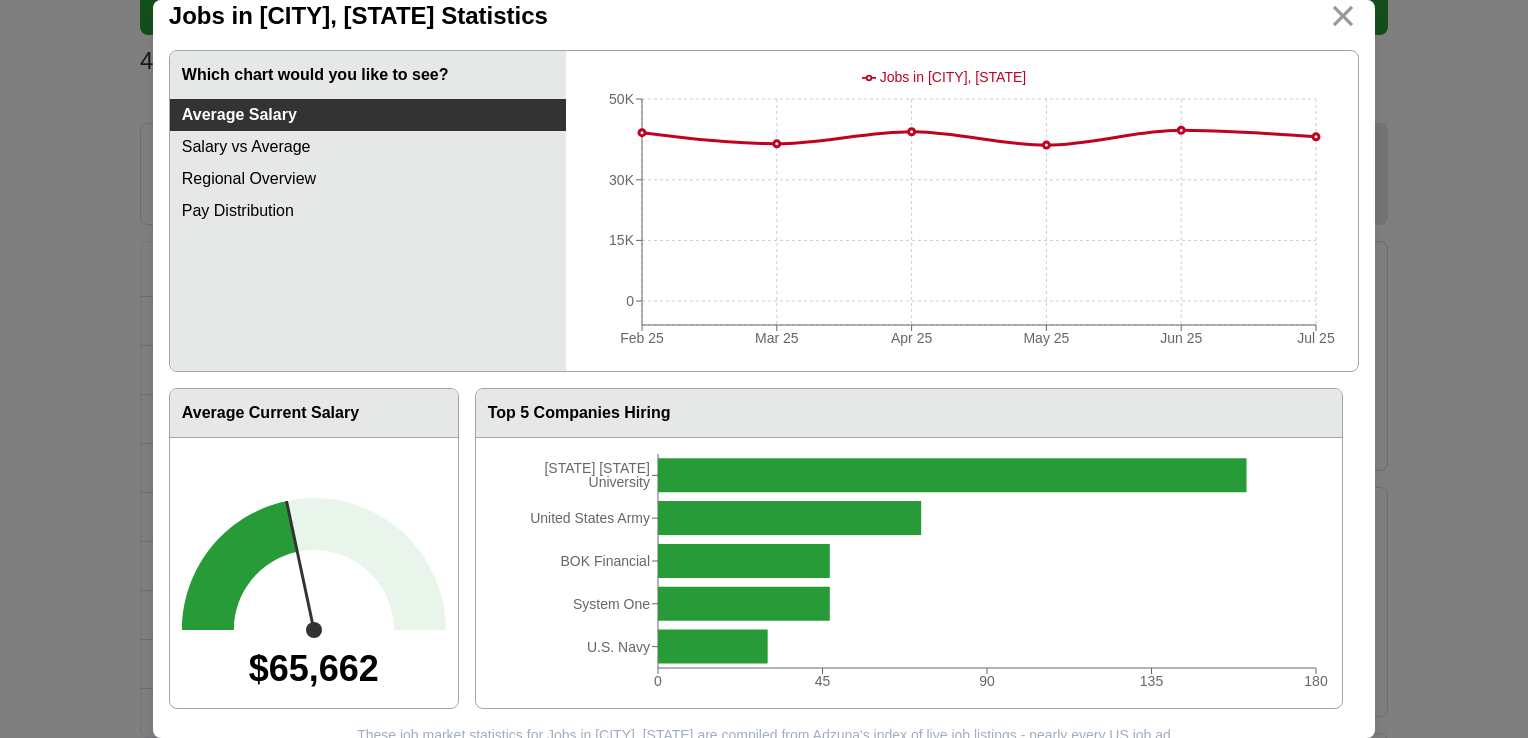 scroll, scrollTop: 0, scrollLeft: 0, axis: both 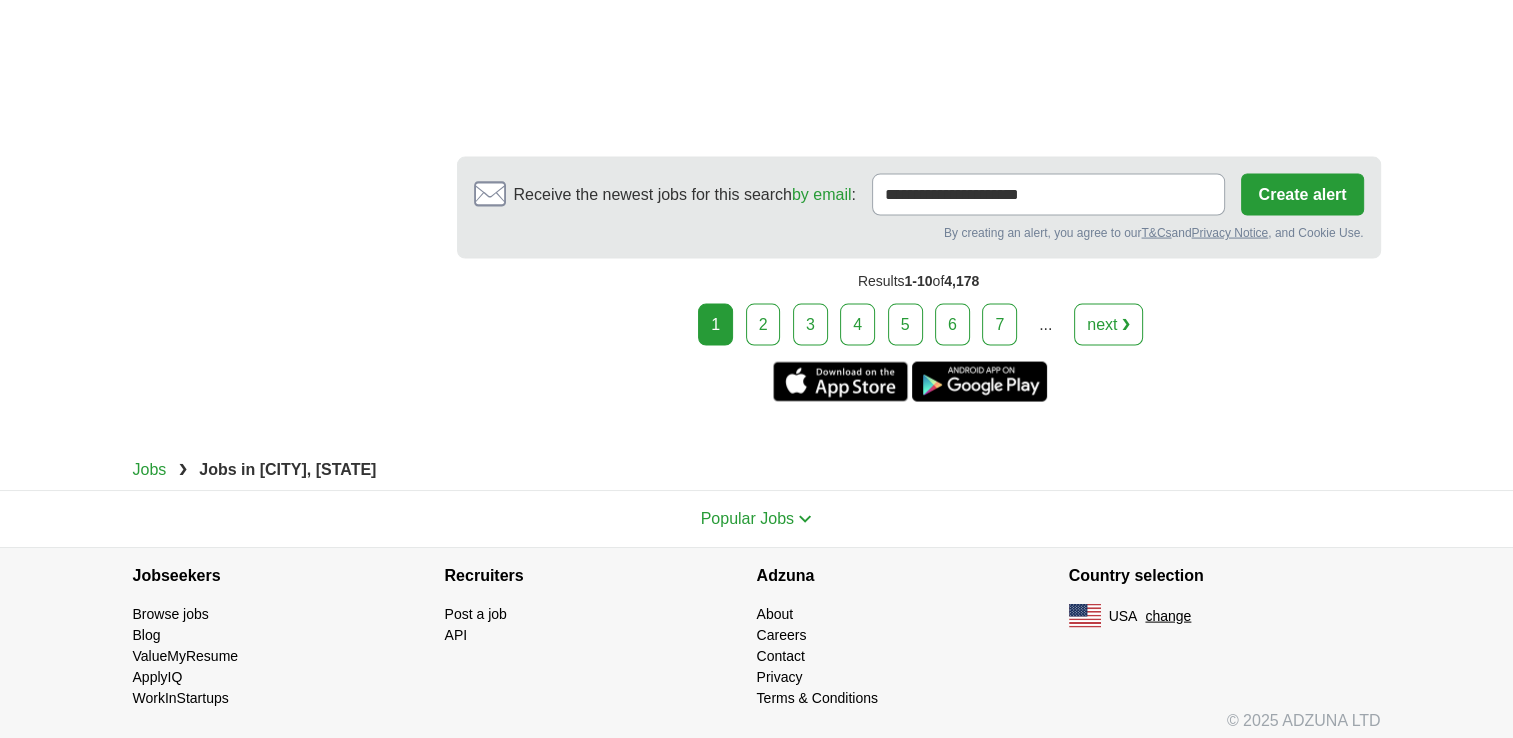 click on "5" at bounding box center (905, 325) 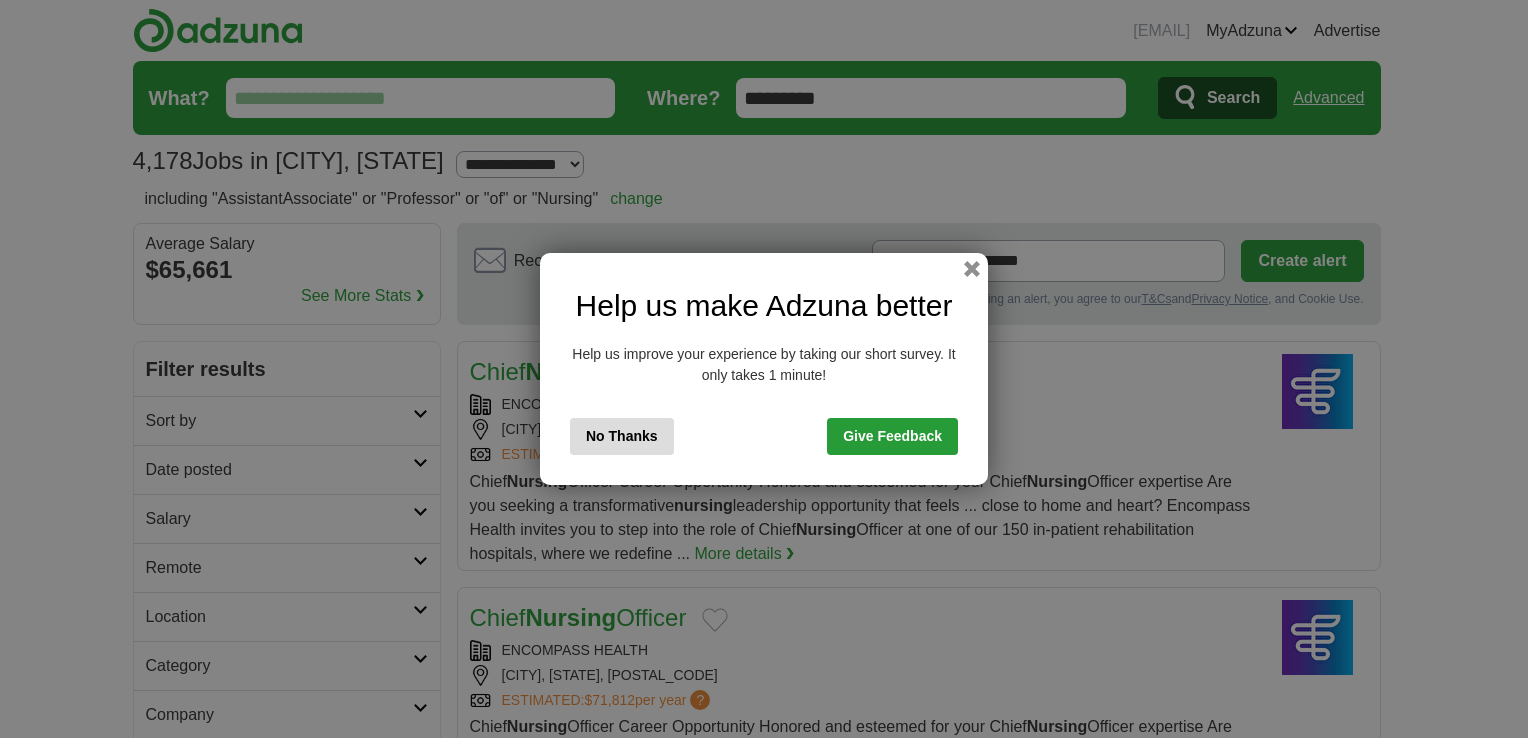 scroll, scrollTop: 0, scrollLeft: 0, axis: both 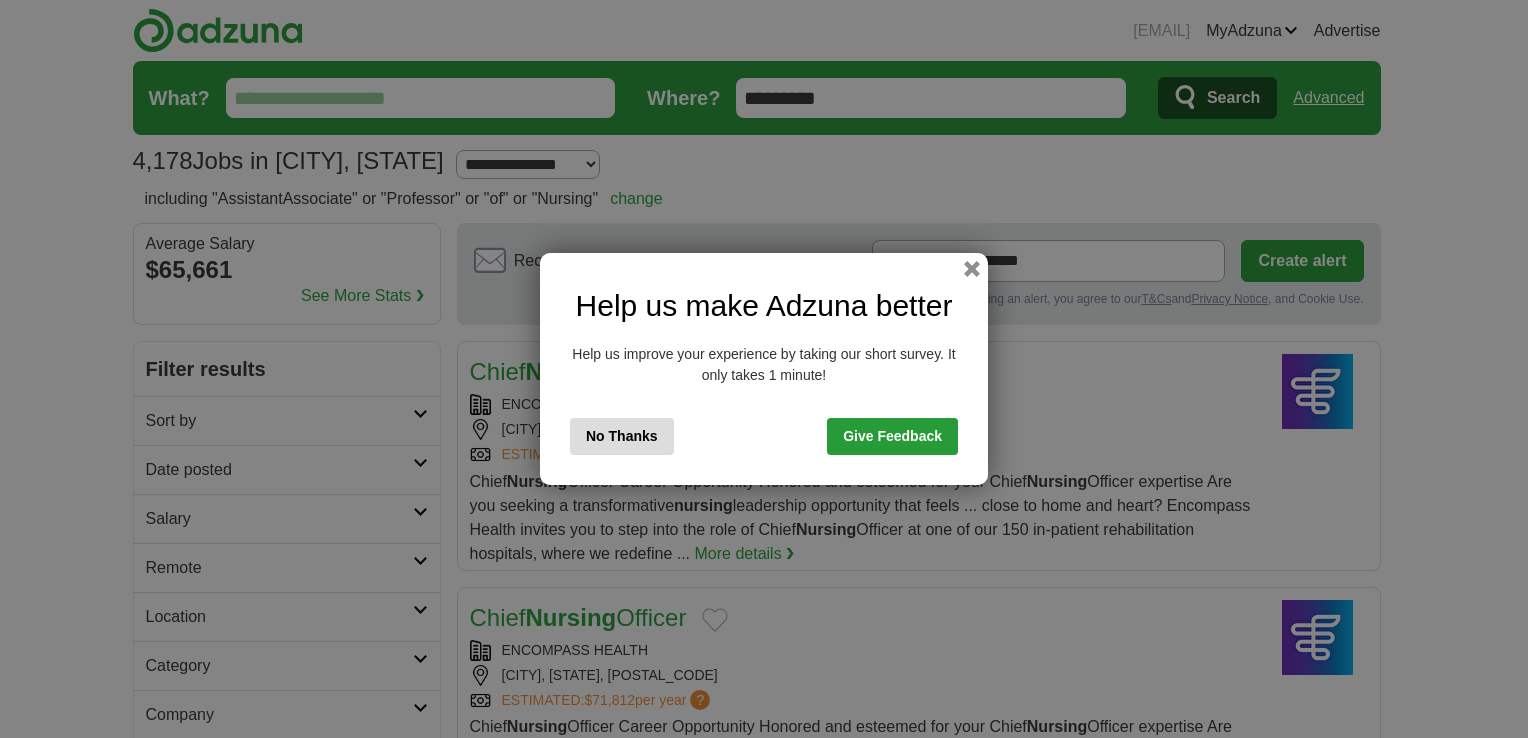 click on "No Thanks" at bounding box center [622, 436] 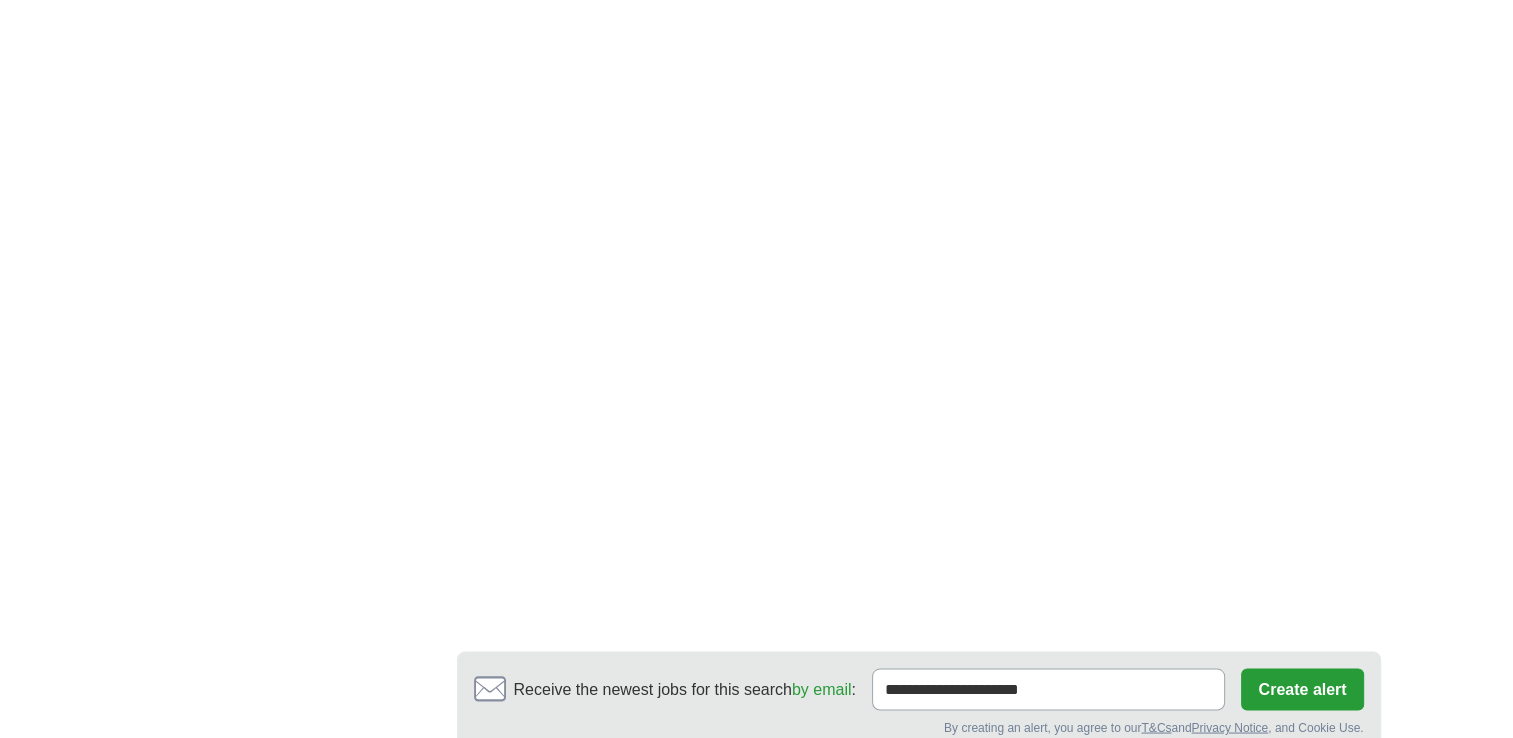 scroll, scrollTop: 3896, scrollLeft: 0, axis: vertical 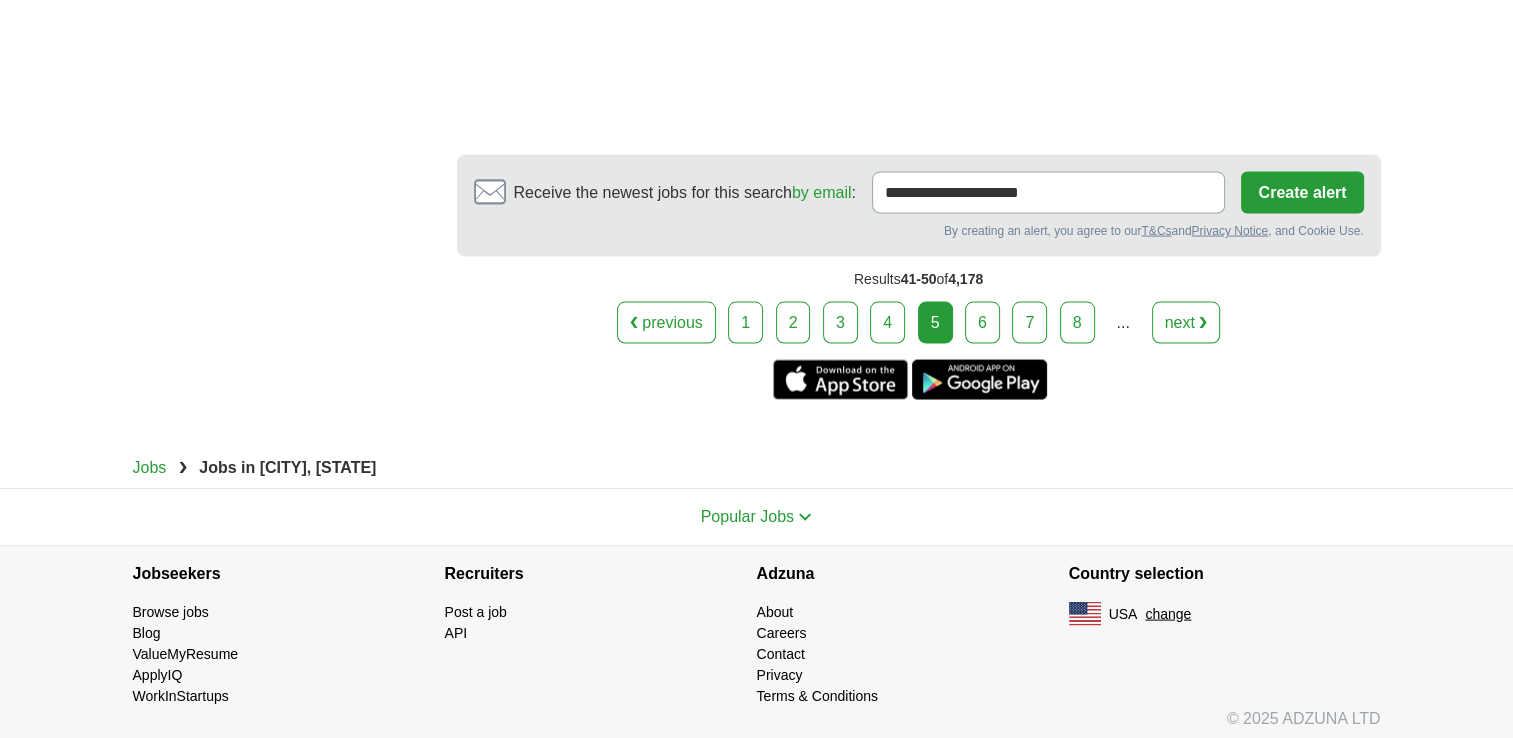 click on "6" at bounding box center (982, 323) 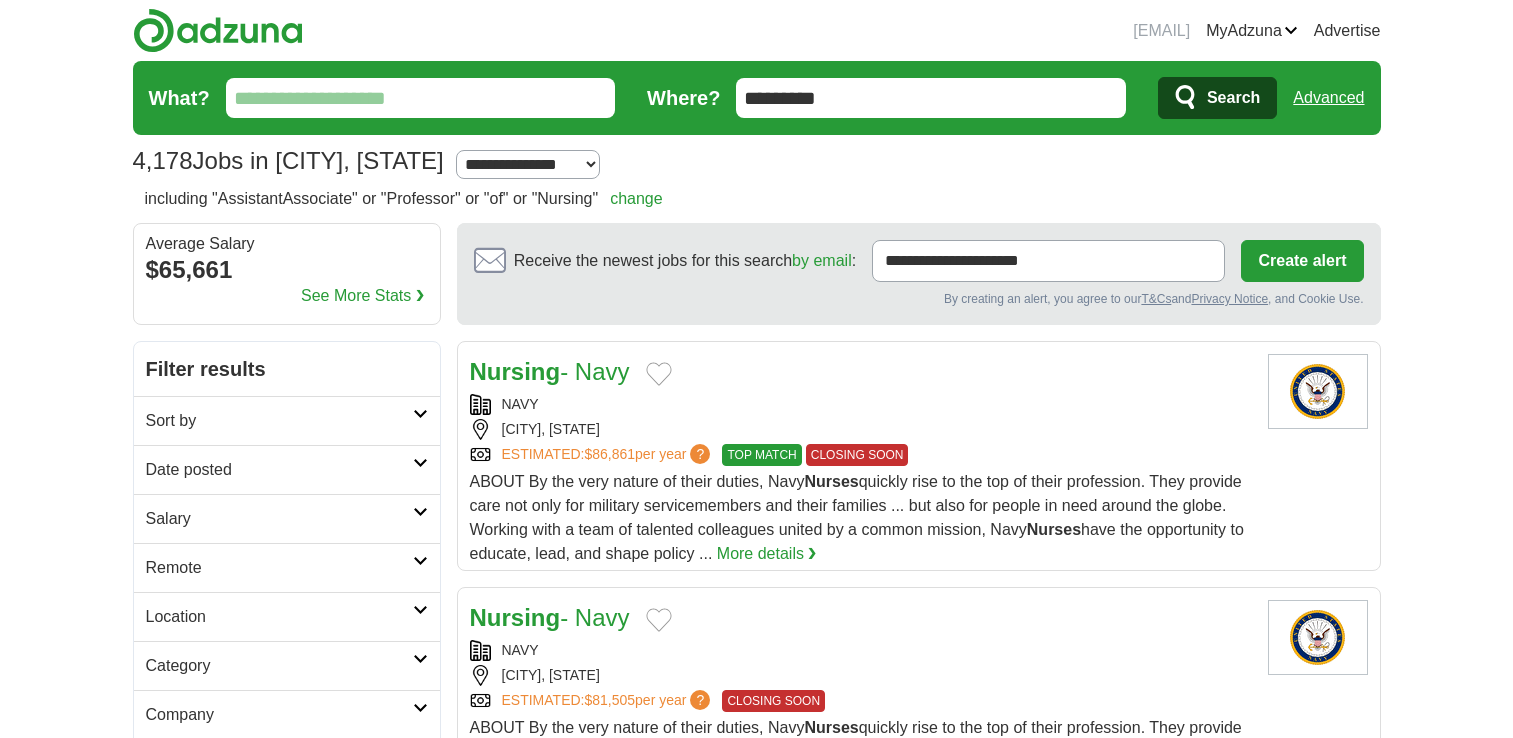scroll, scrollTop: 0, scrollLeft: 0, axis: both 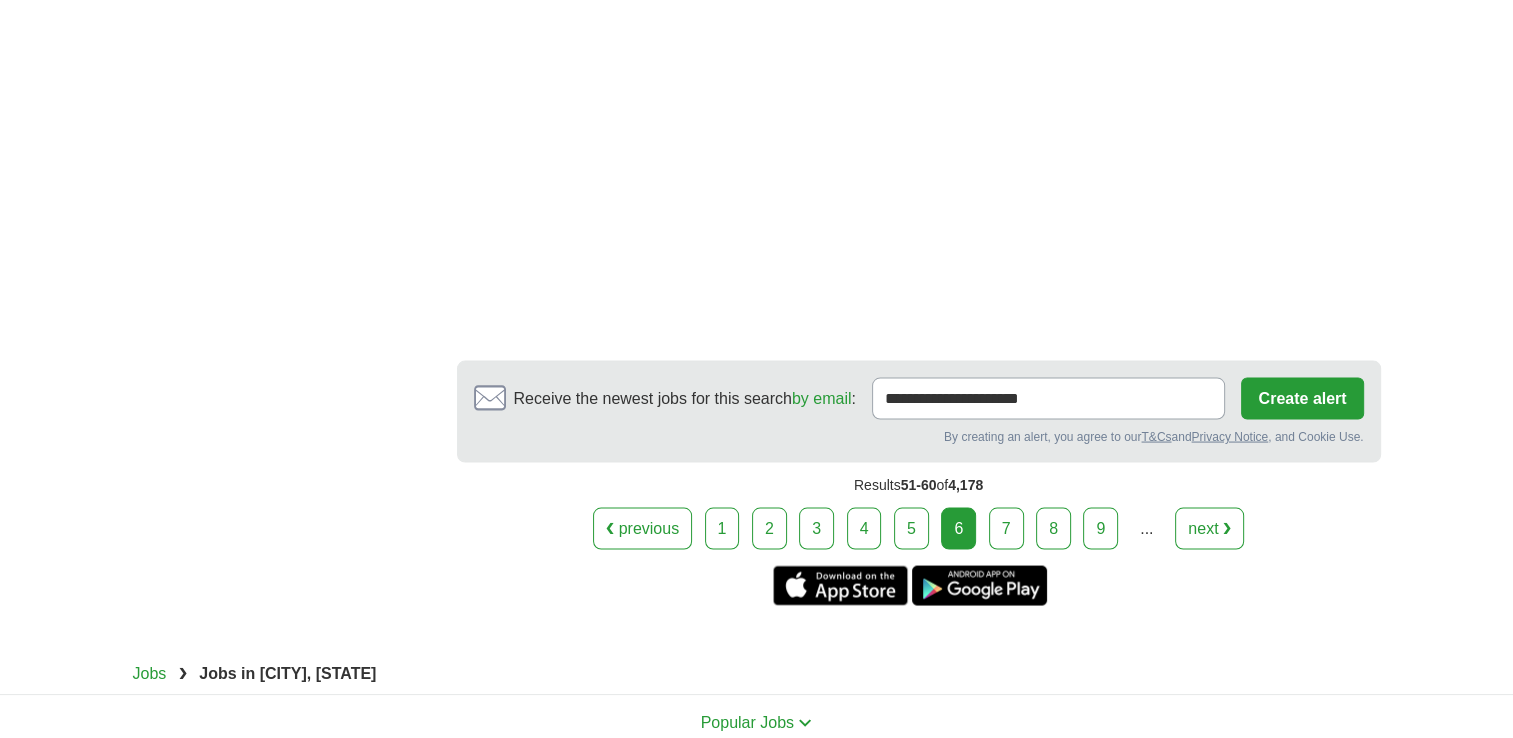click on "8" at bounding box center (1053, 529) 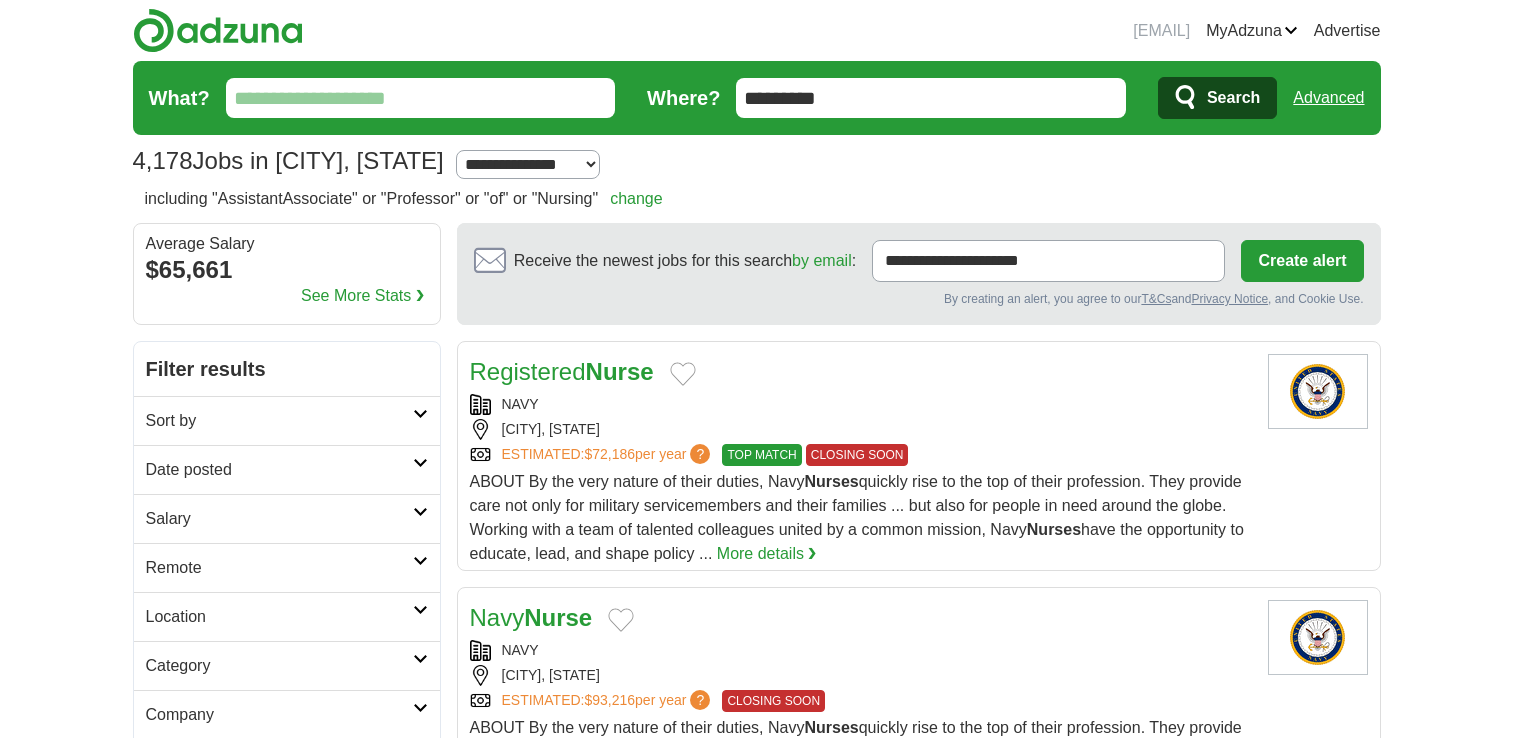 scroll, scrollTop: 0, scrollLeft: 0, axis: both 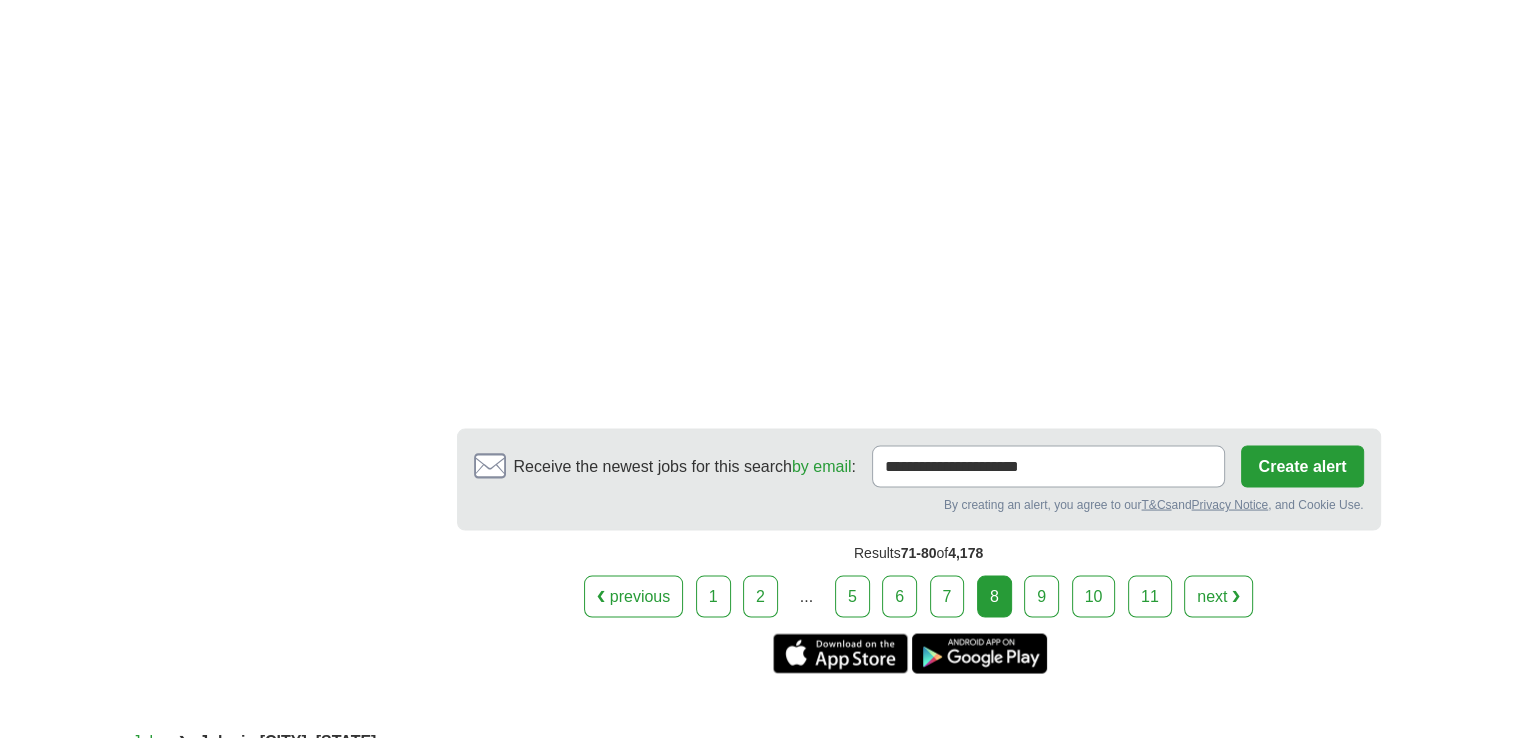 click on "9" at bounding box center [1041, 596] 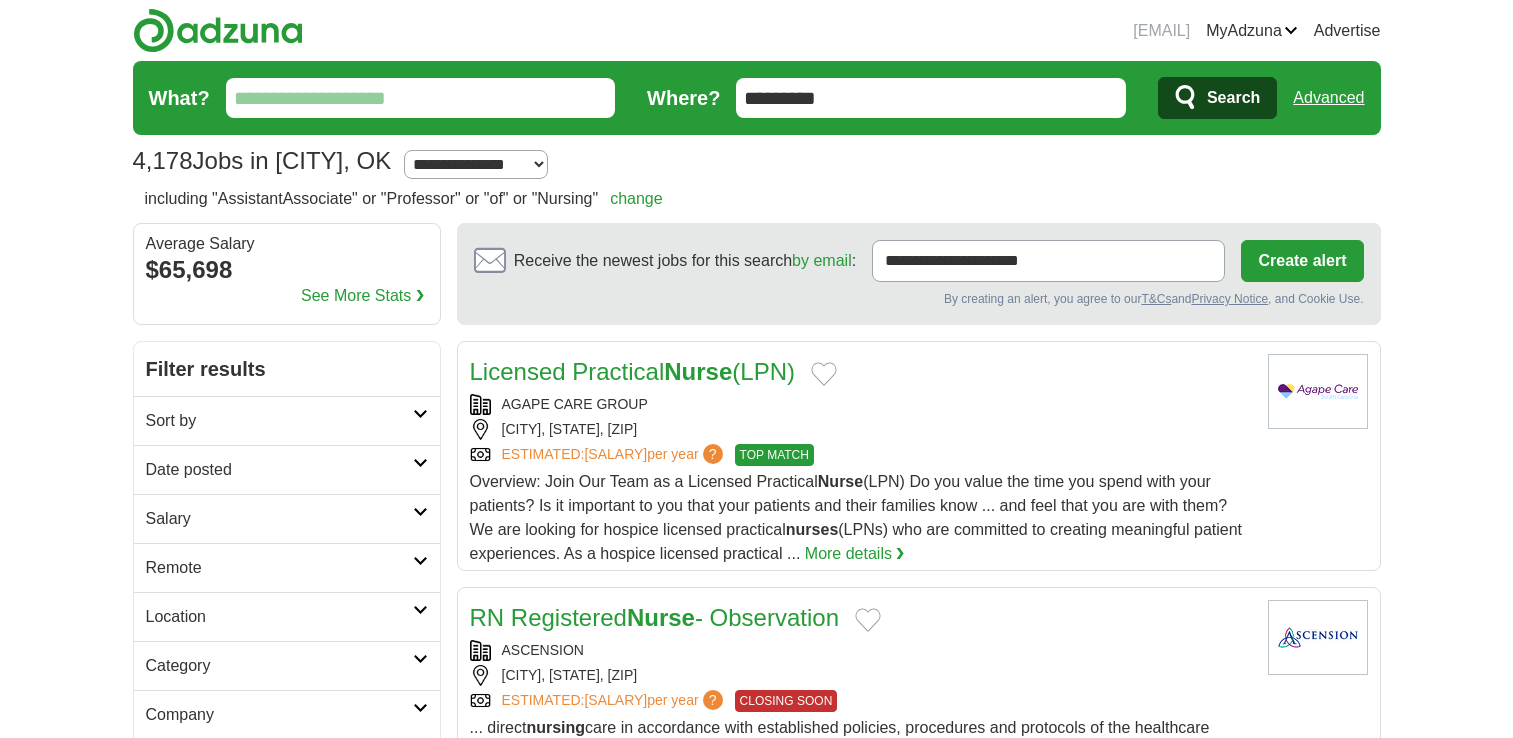 scroll, scrollTop: 0, scrollLeft: 0, axis: both 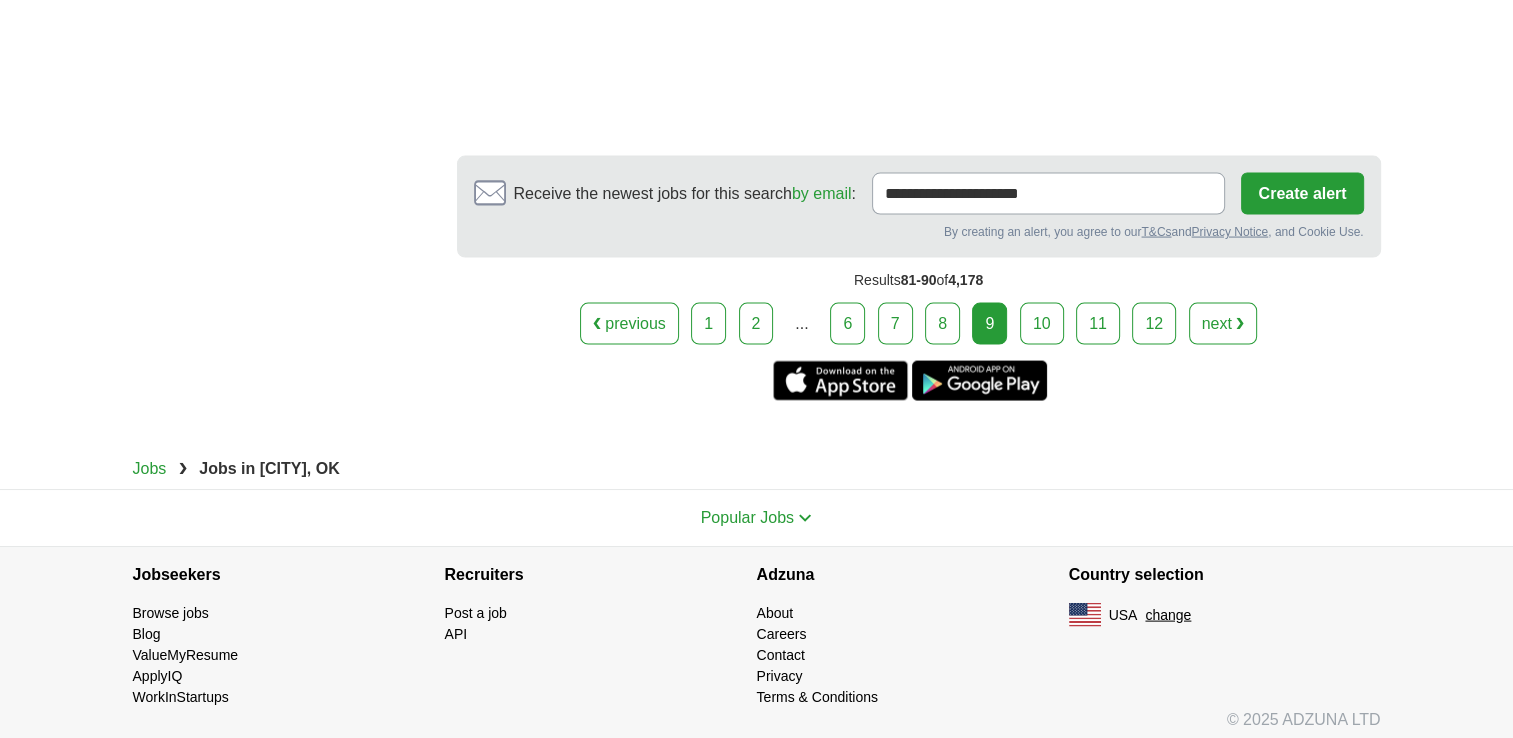 click on "11" at bounding box center [1098, 324] 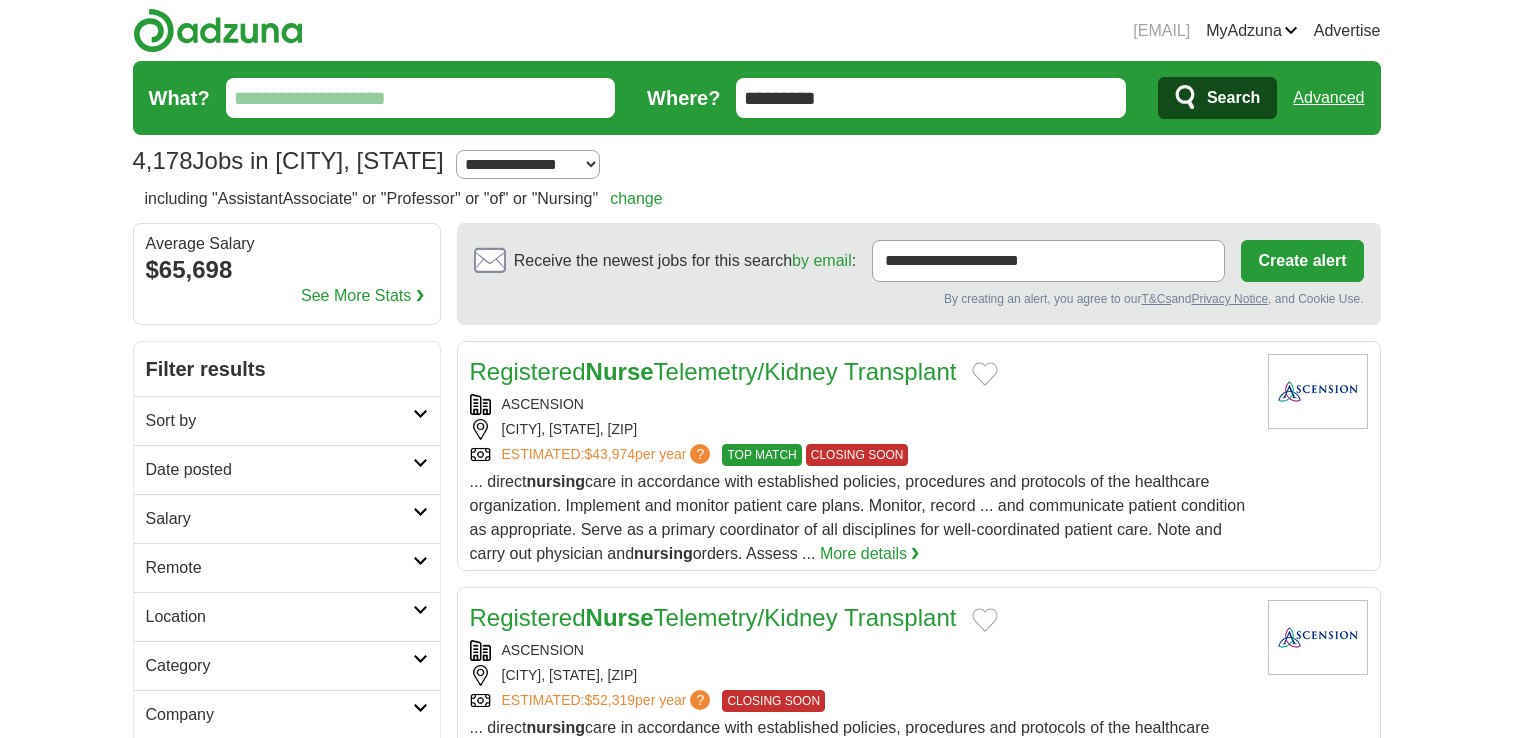scroll, scrollTop: 0, scrollLeft: 0, axis: both 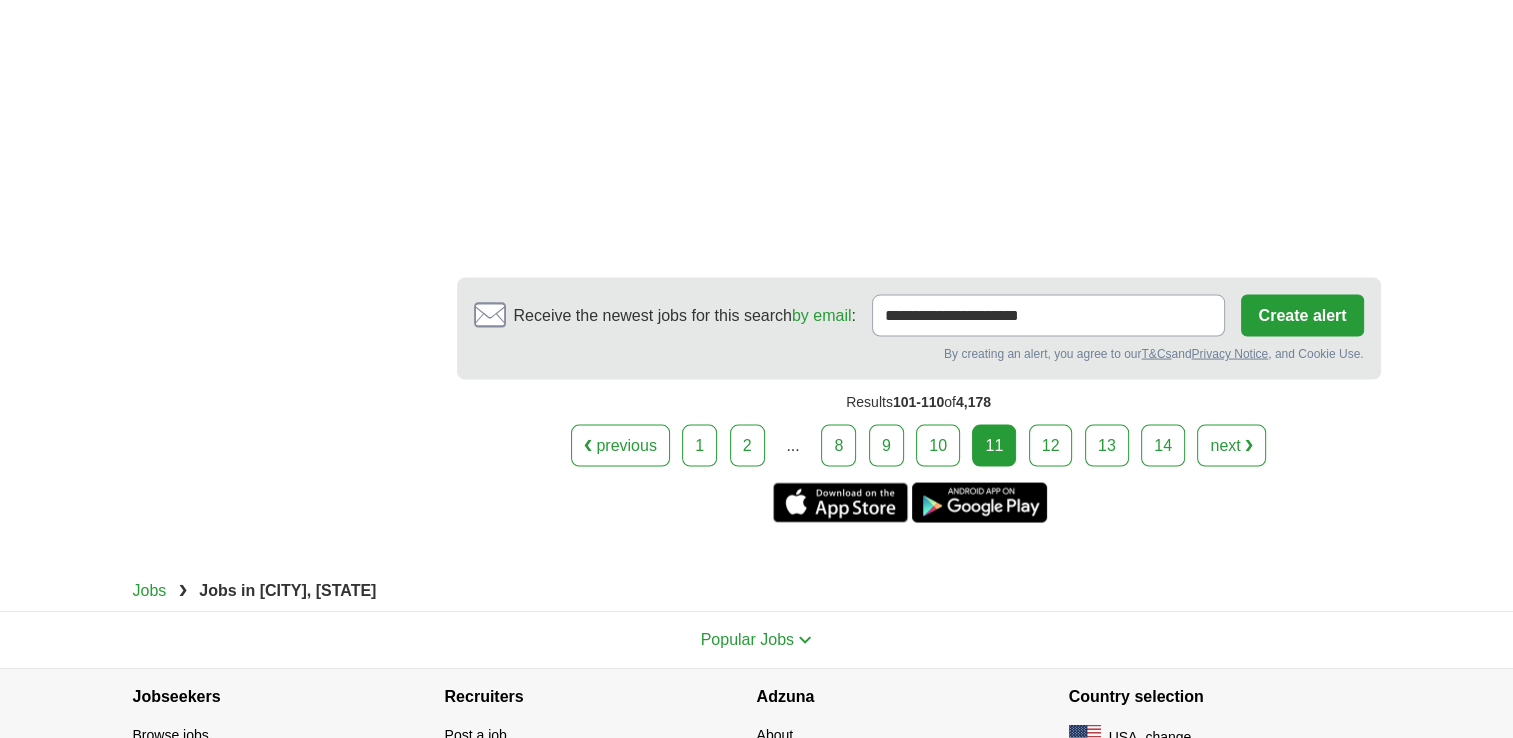 click on "next ❯" at bounding box center [1231, 446] 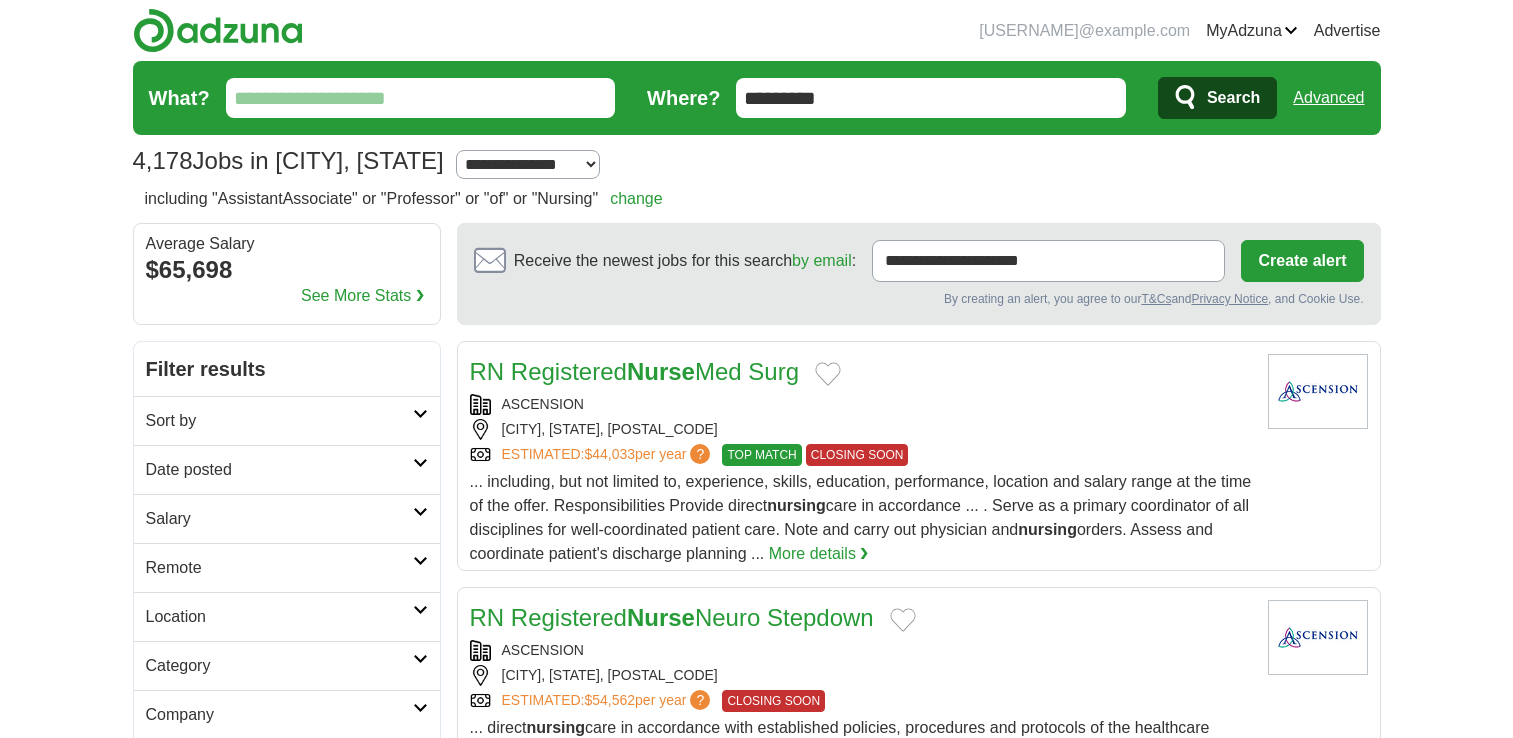 scroll, scrollTop: 0, scrollLeft: 0, axis: both 